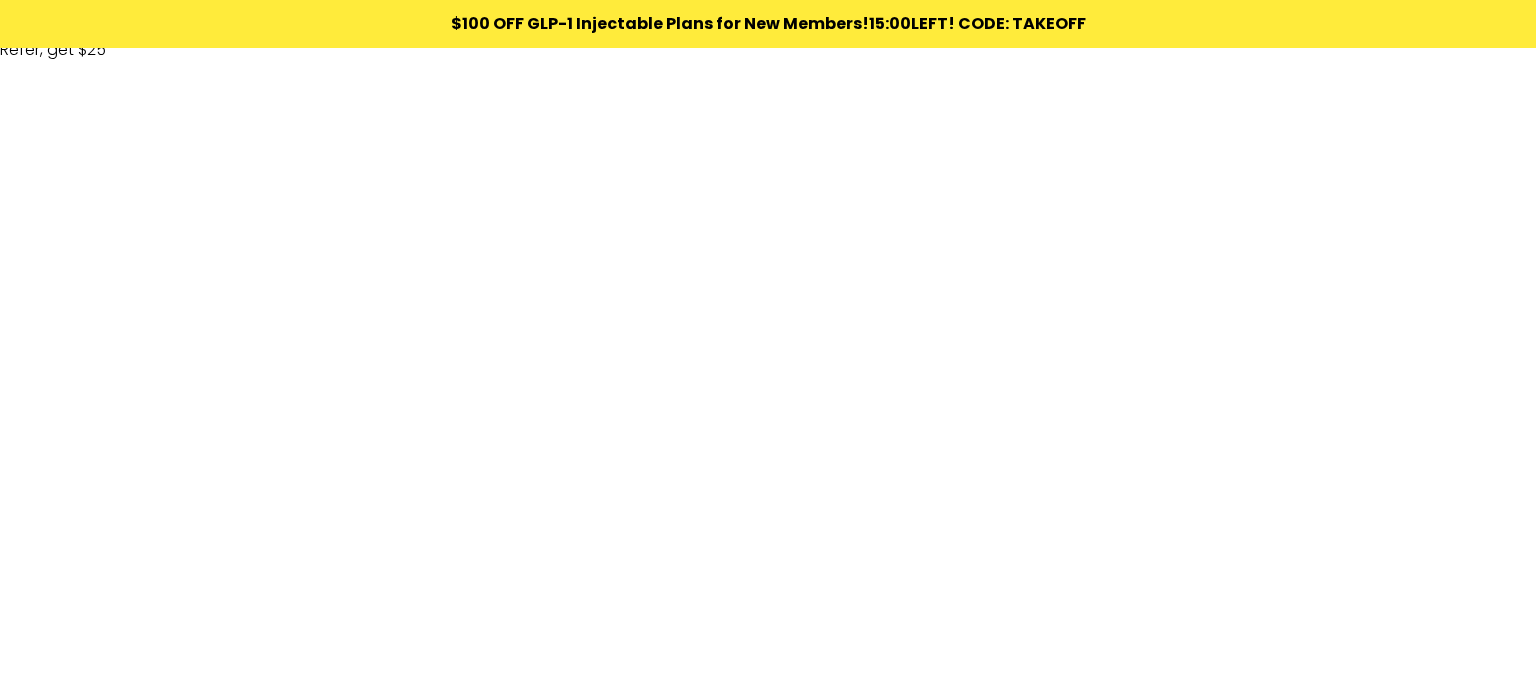 scroll, scrollTop: 0, scrollLeft: 0, axis: both 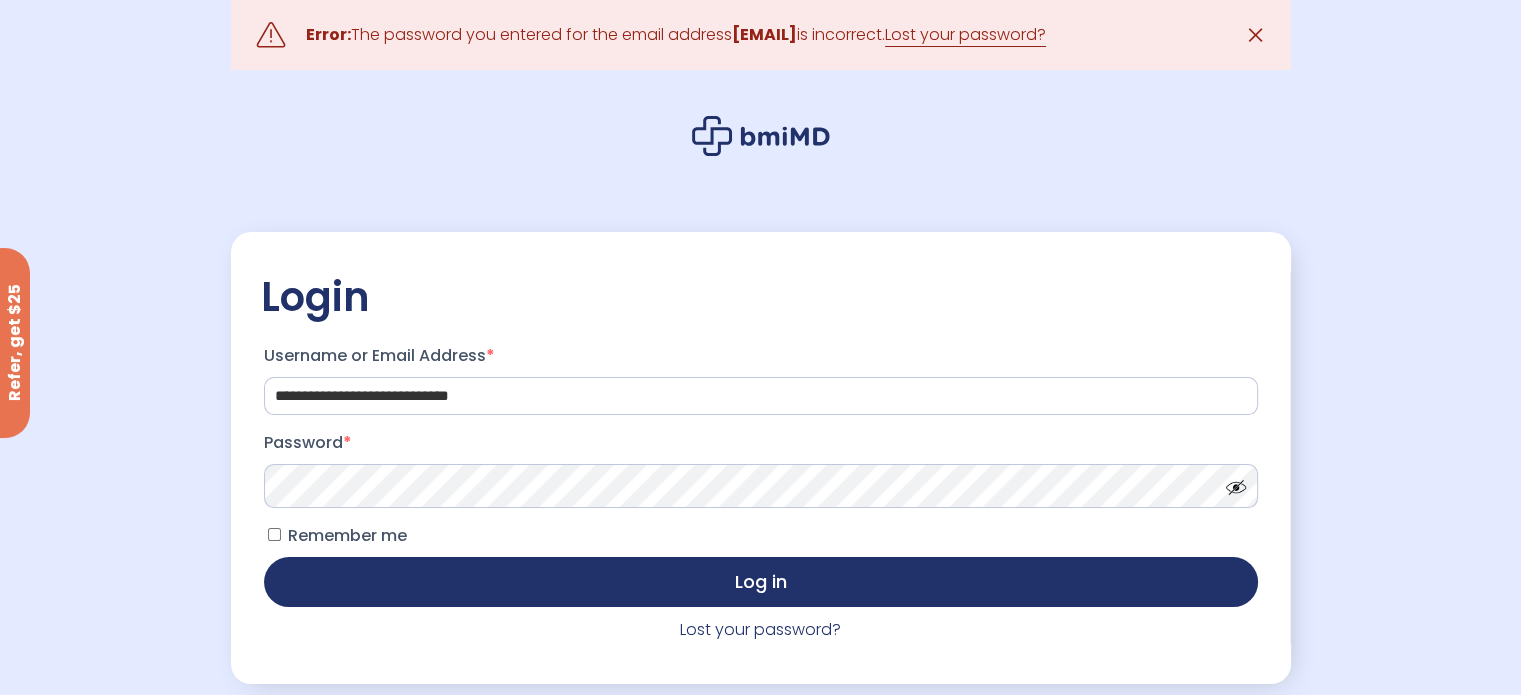 click on "Log in" at bounding box center [761, 582] 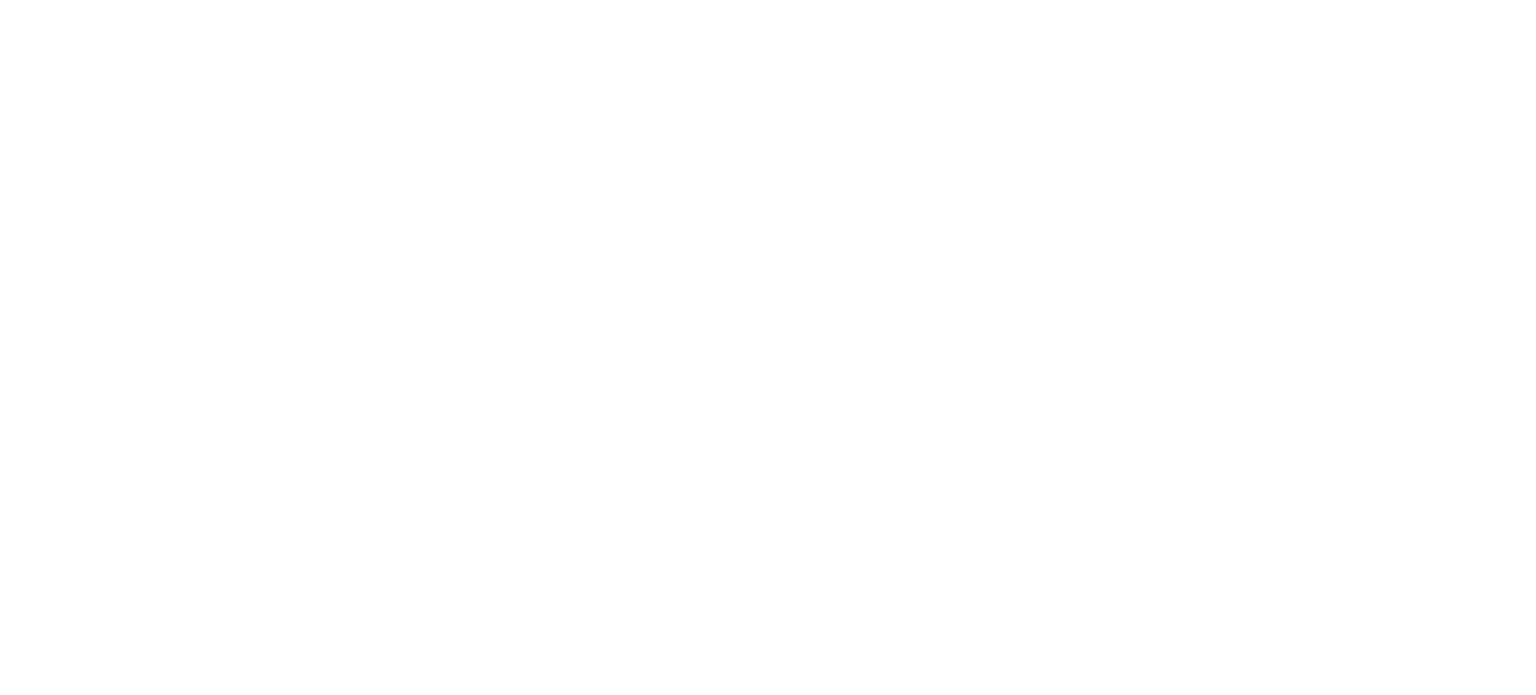 scroll, scrollTop: 0, scrollLeft: 0, axis: both 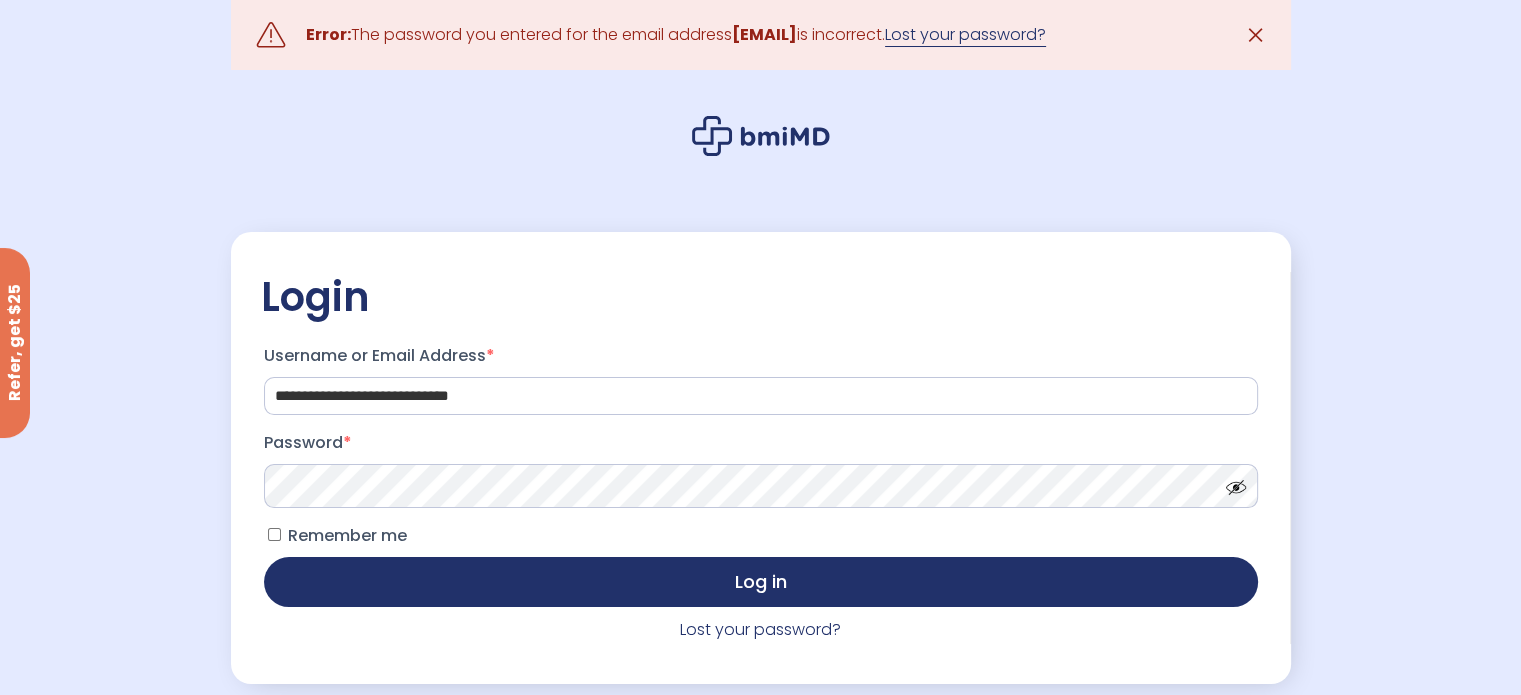click on "Lost your password?" at bounding box center [965, 35] 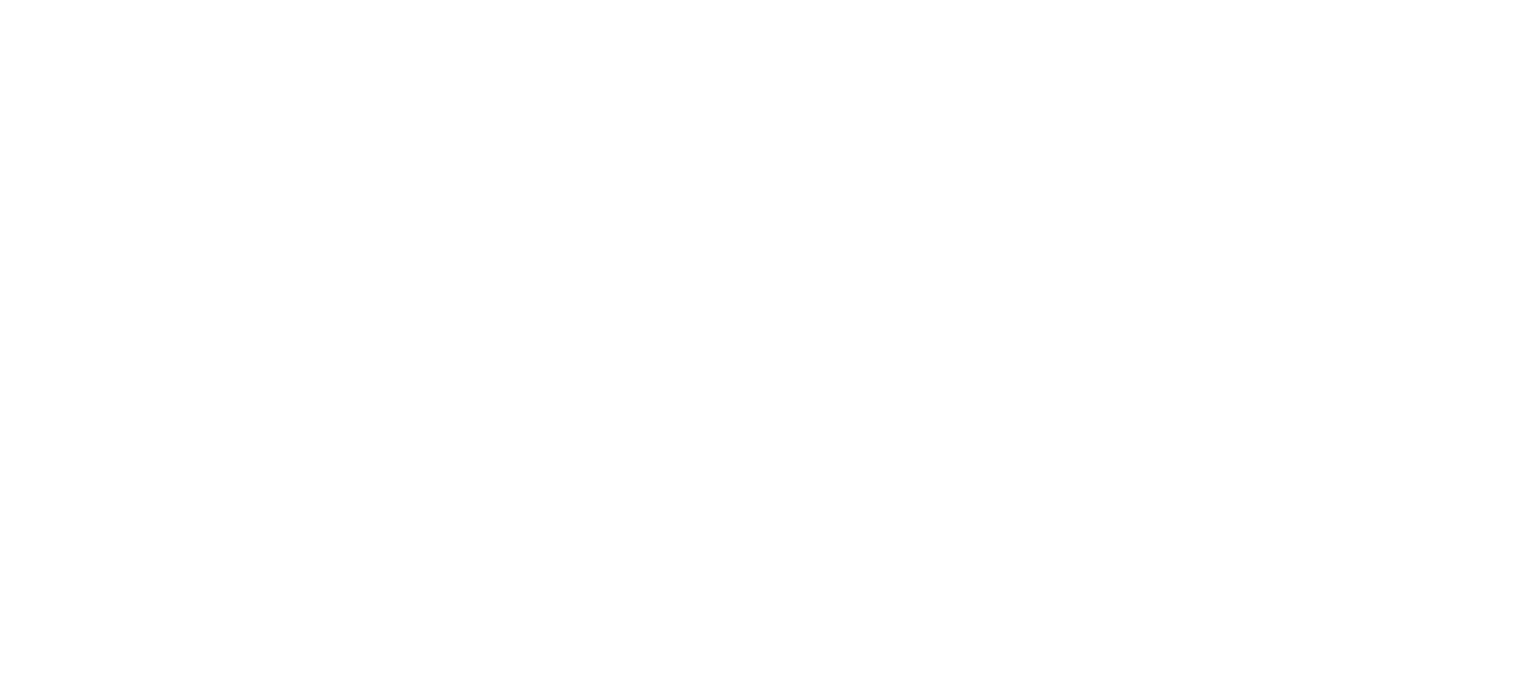 scroll, scrollTop: 0, scrollLeft: 0, axis: both 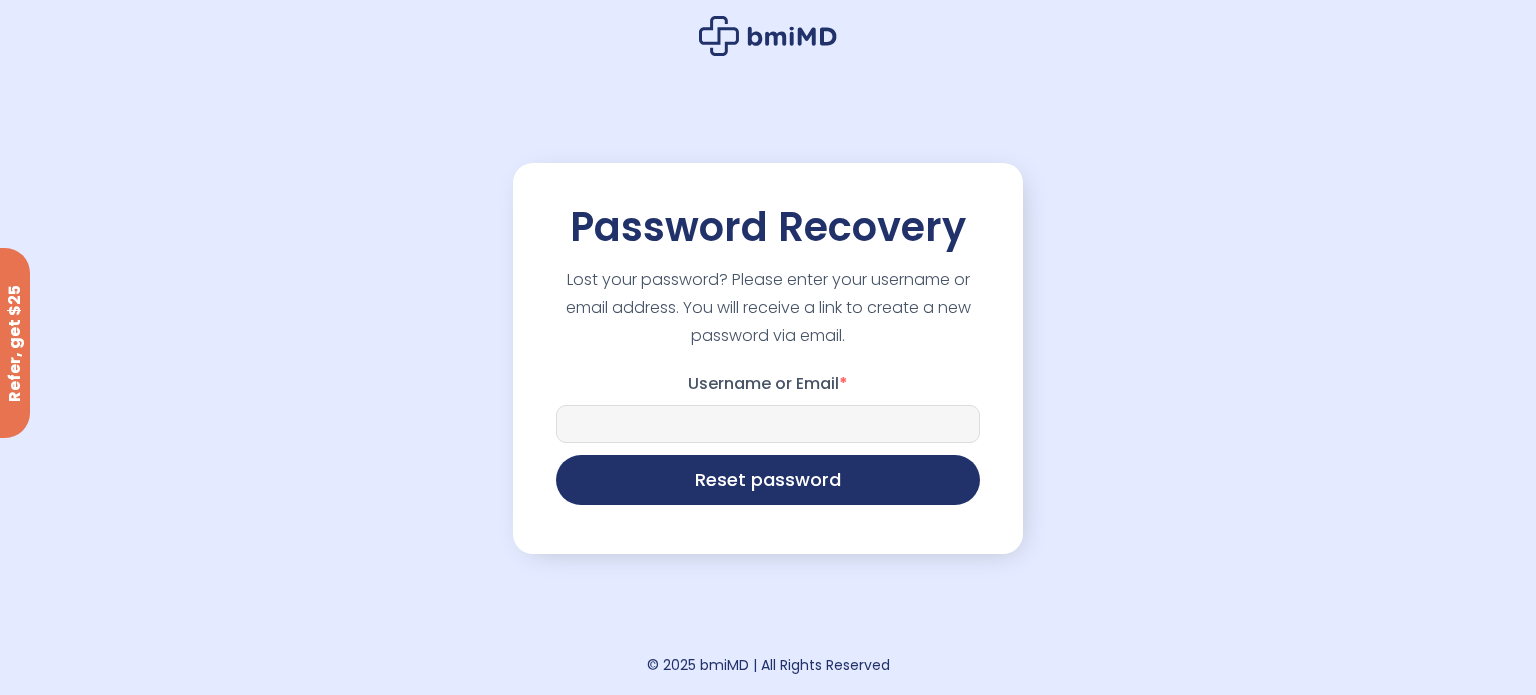 click on "Username or Email  *" at bounding box center [768, 424] 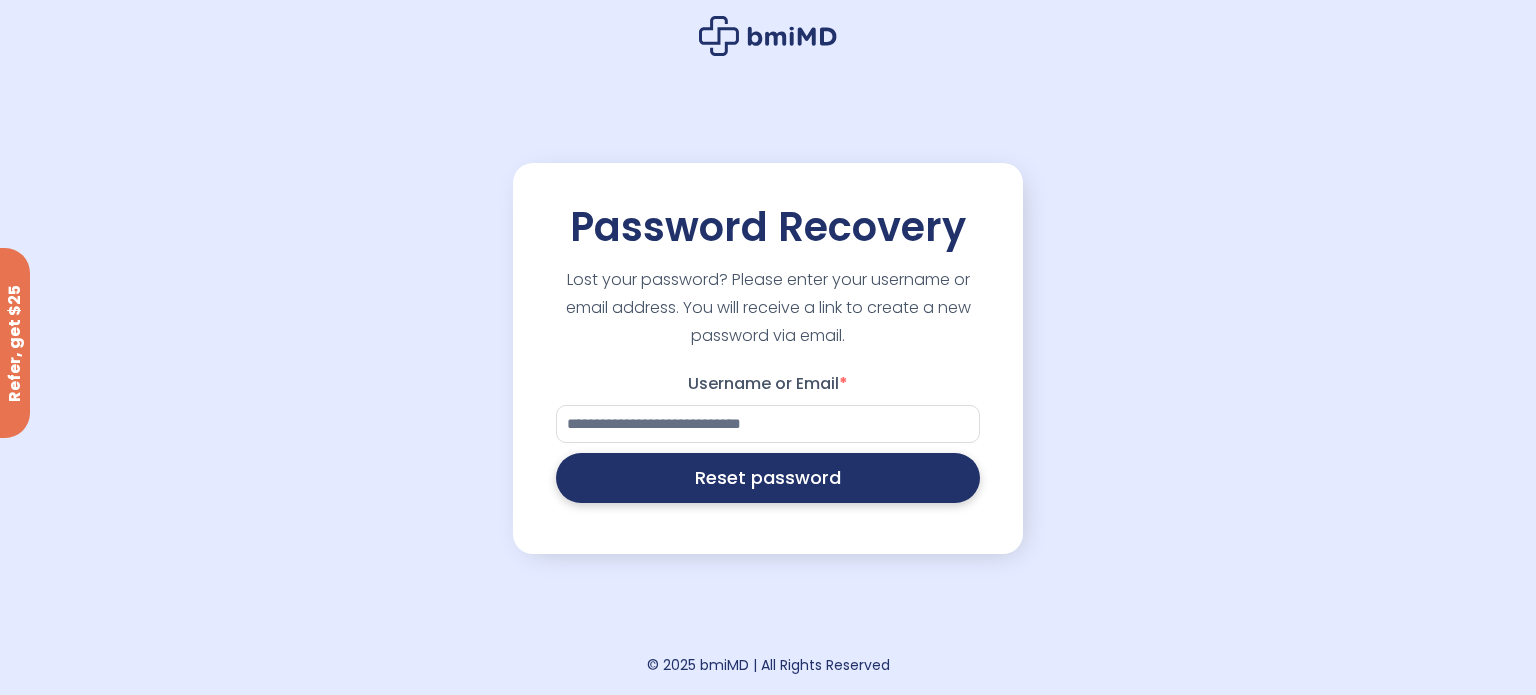 click on "Reset password" at bounding box center (768, 478) 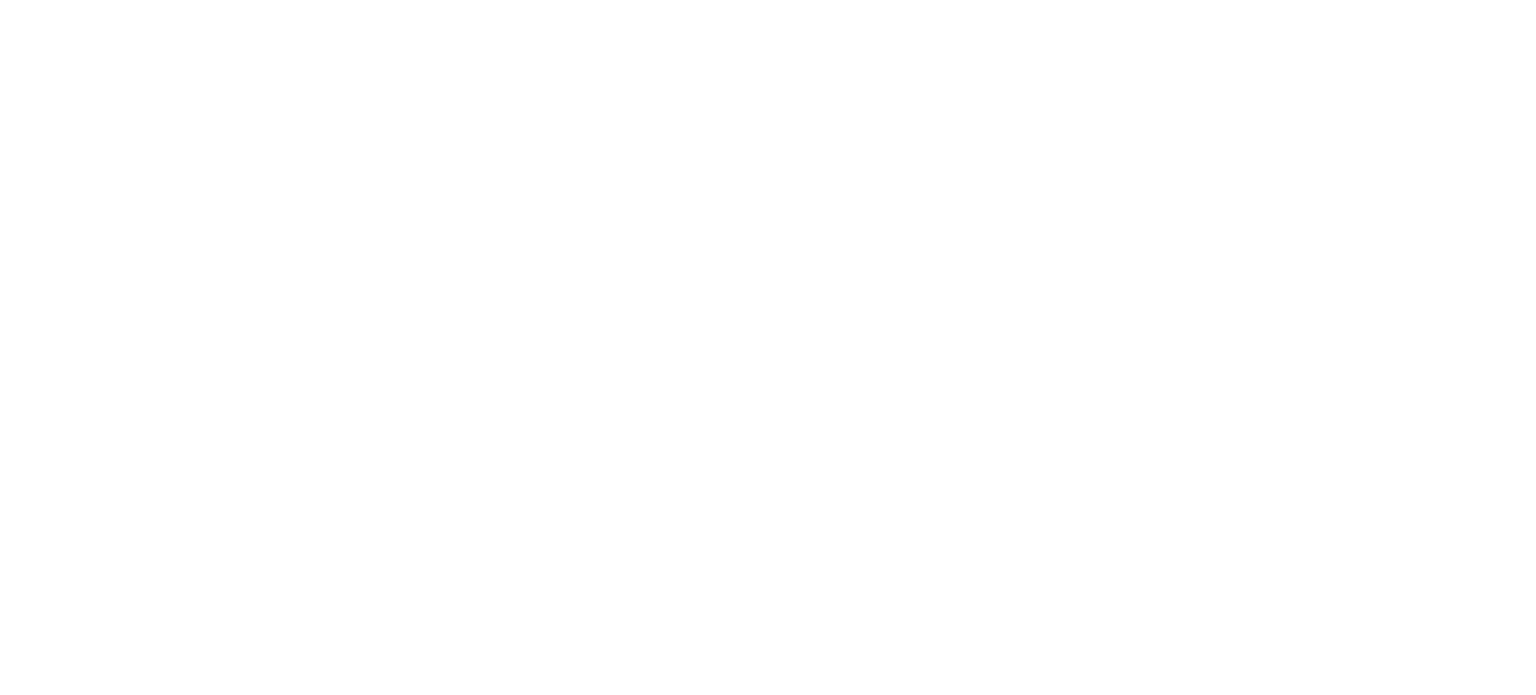 scroll, scrollTop: 0, scrollLeft: 0, axis: both 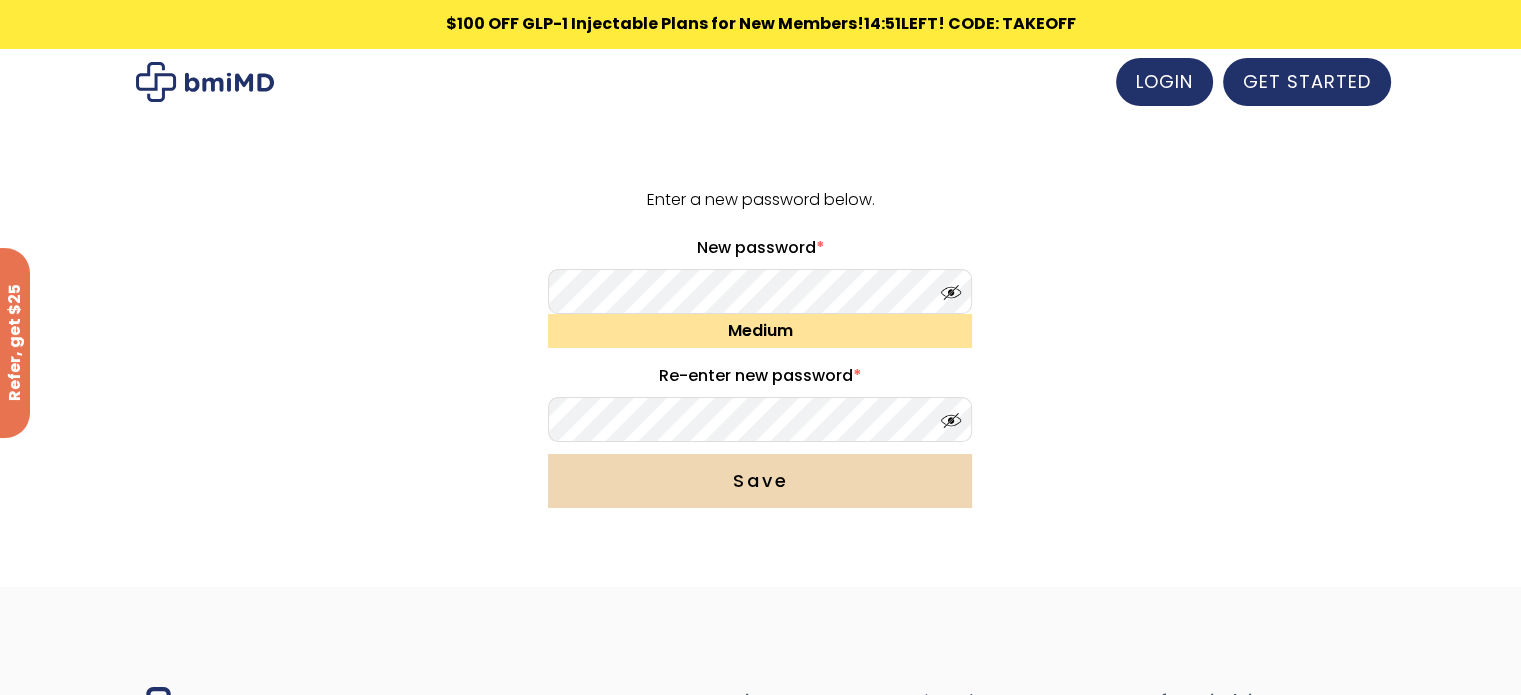 click on "Save" at bounding box center [760, 481] 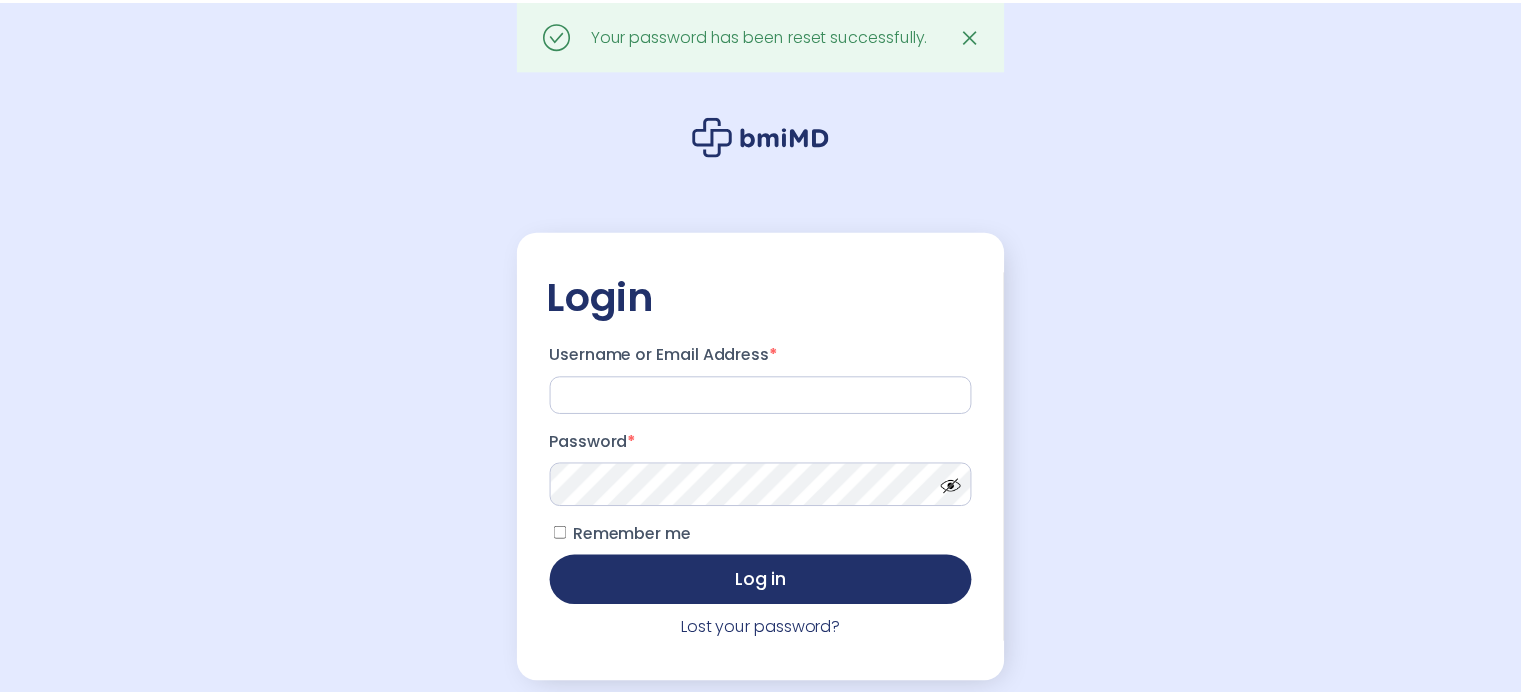 scroll, scrollTop: 0, scrollLeft: 0, axis: both 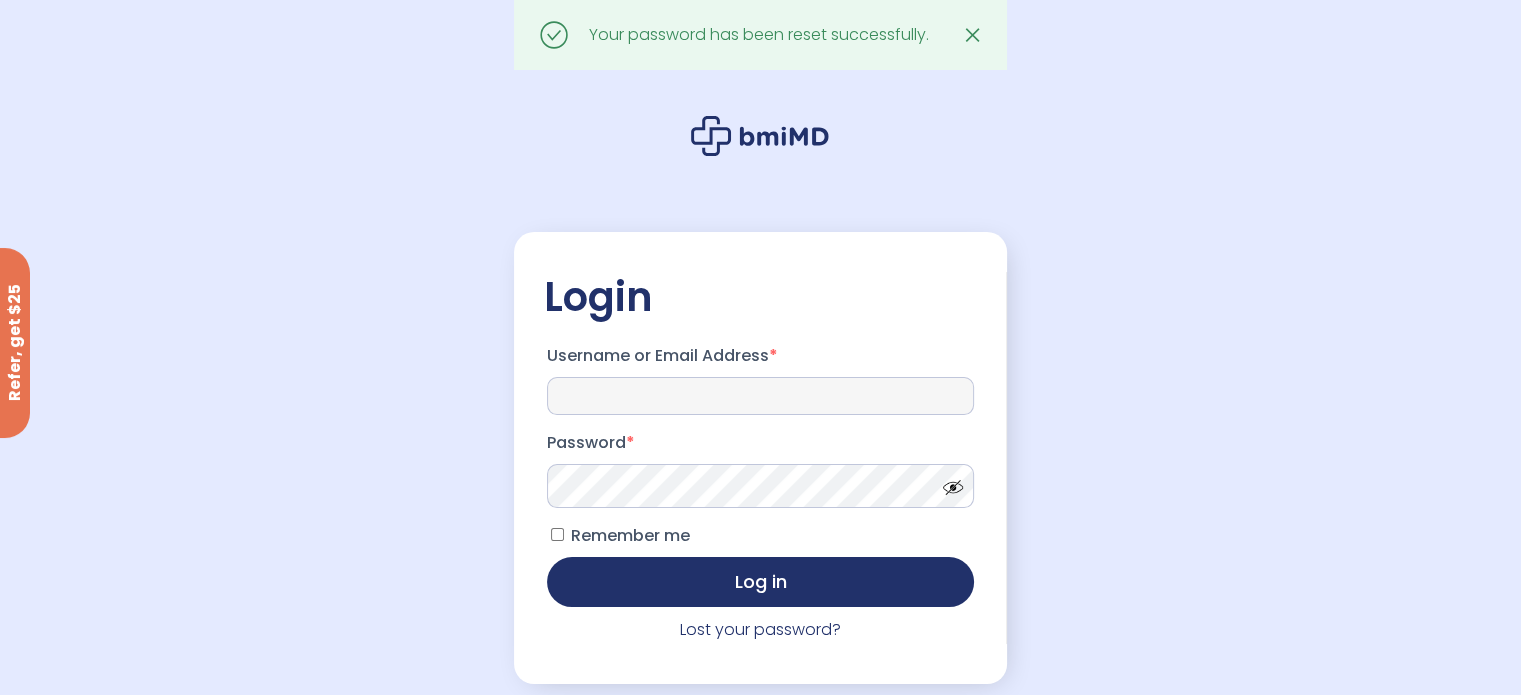 click on "Username or Email Address  *" at bounding box center (760, 396) 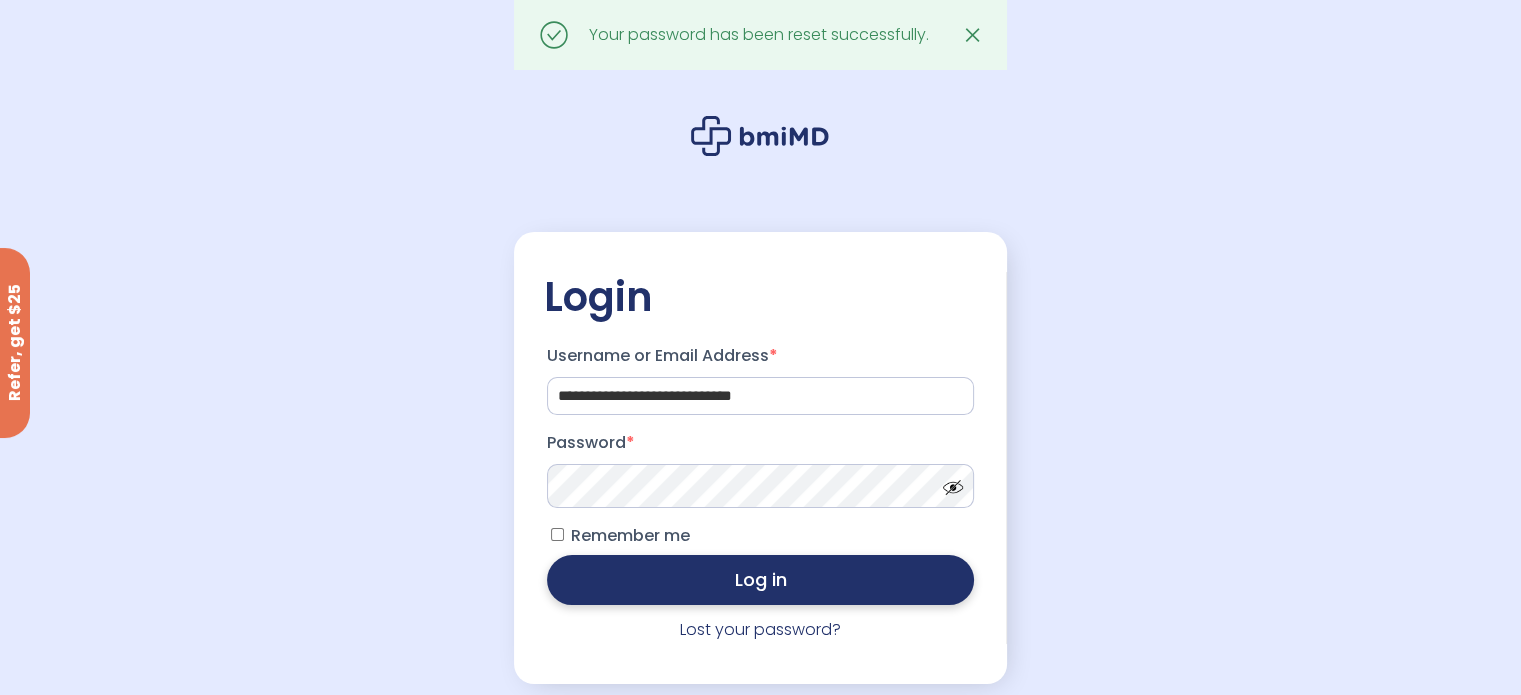 click on "Log in" at bounding box center [760, 580] 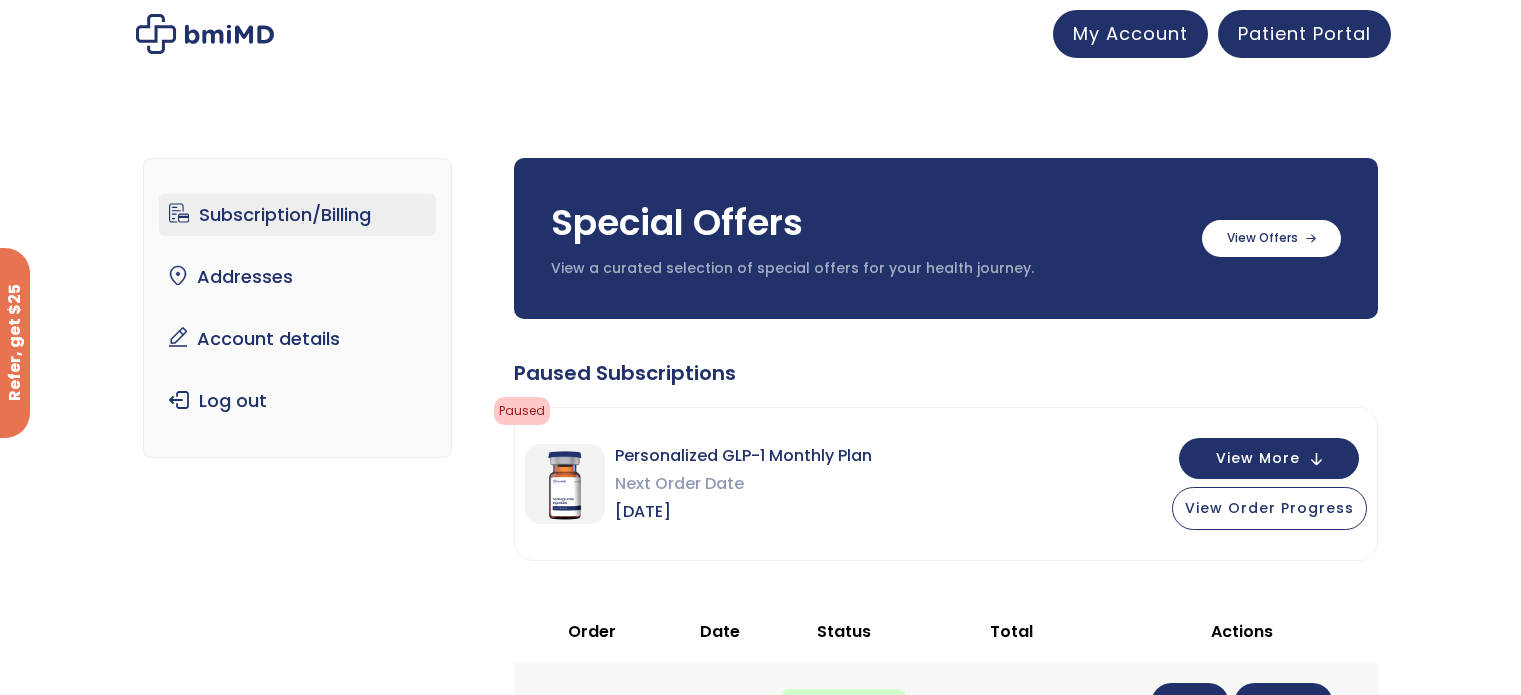scroll, scrollTop: 0, scrollLeft: 0, axis: both 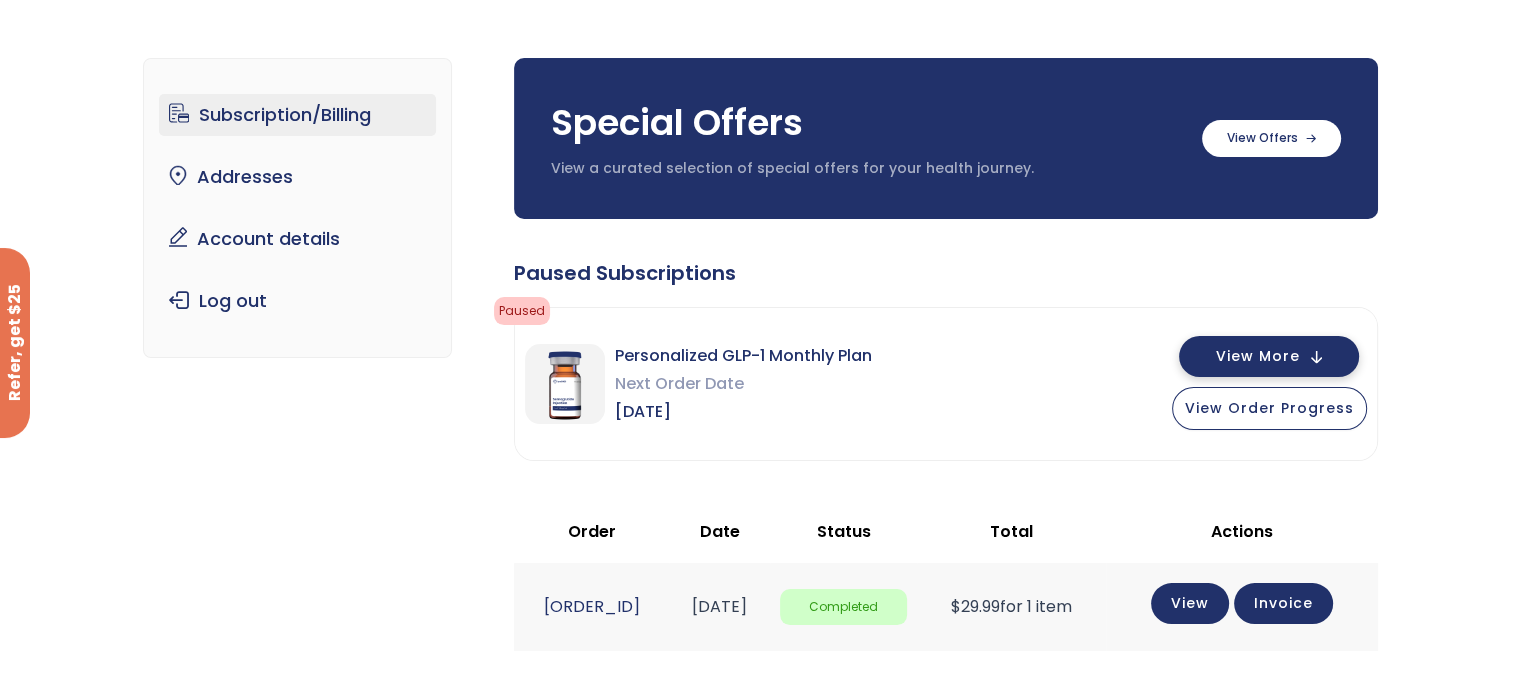 click on "View More" at bounding box center (1269, 356) 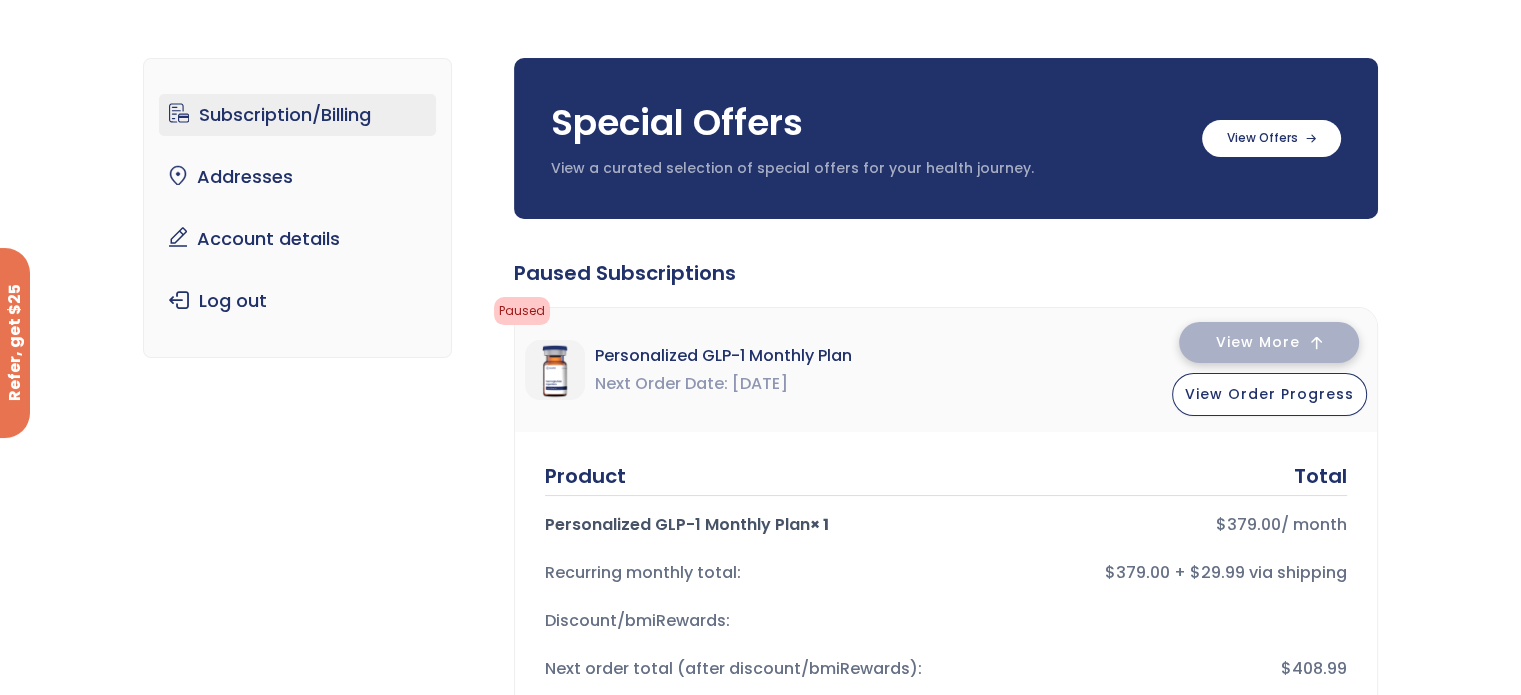 click on "View More
View Order Progress" at bounding box center [1269, 370] 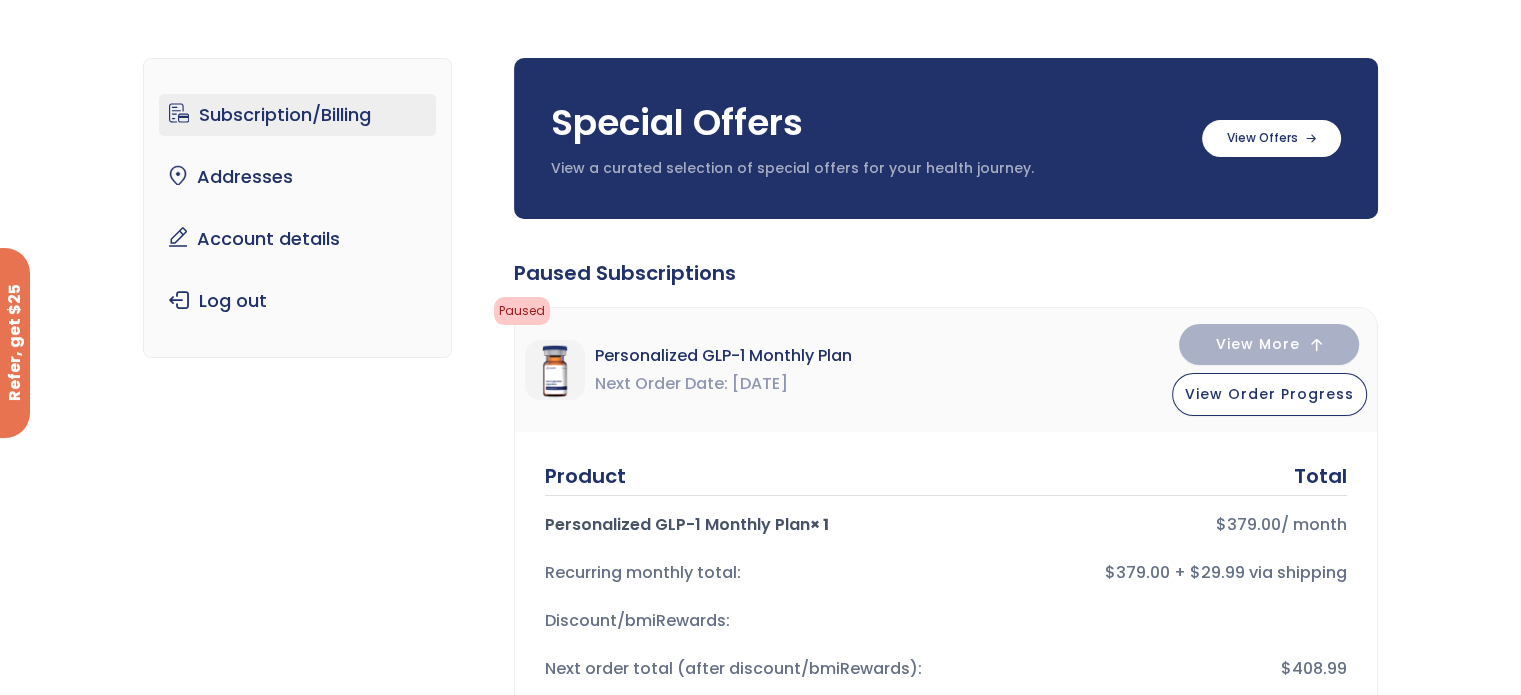 click on "Personalized GLP-1 Monthly Plan
Next Order Date
[DATE]
View More
View Order Progress" at bounding box center (946, 370) 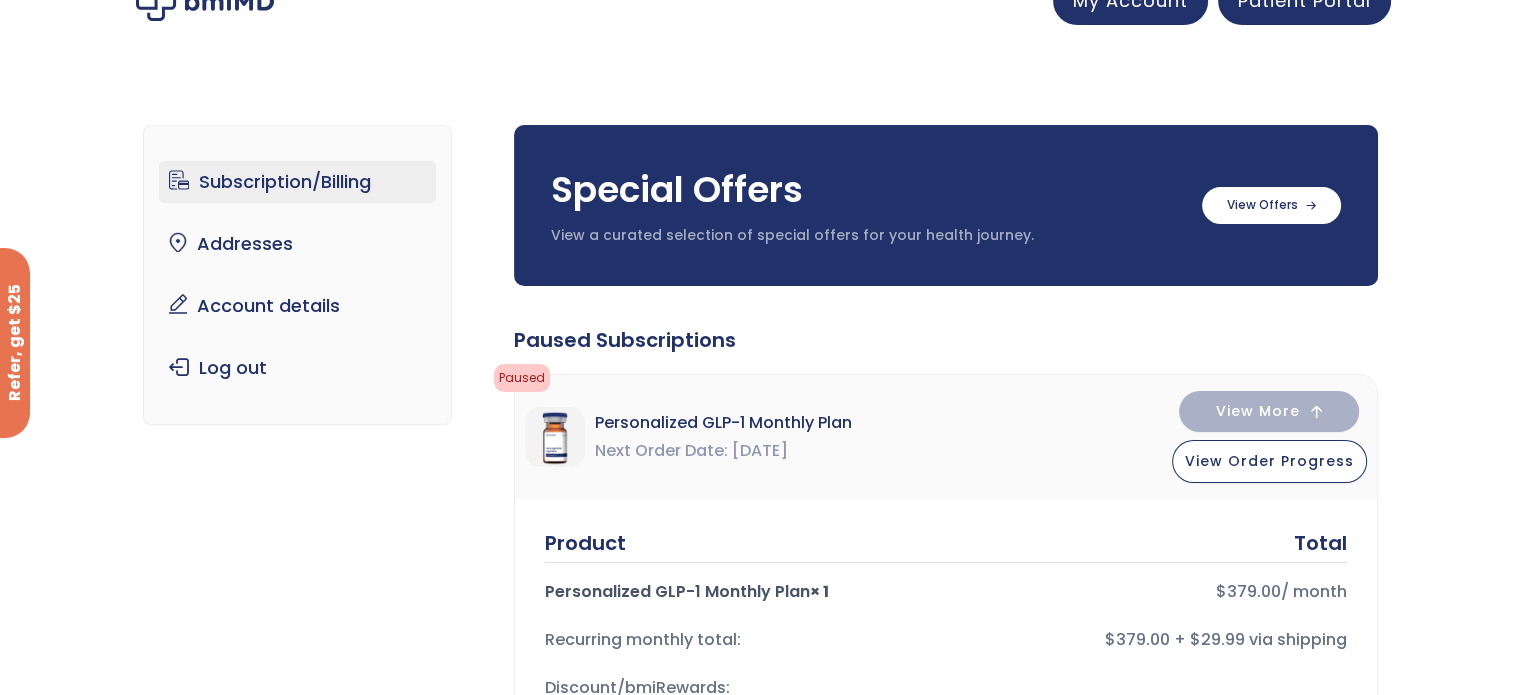 scroll, scrollTop: 0, scrollLeft: 0, axis: both 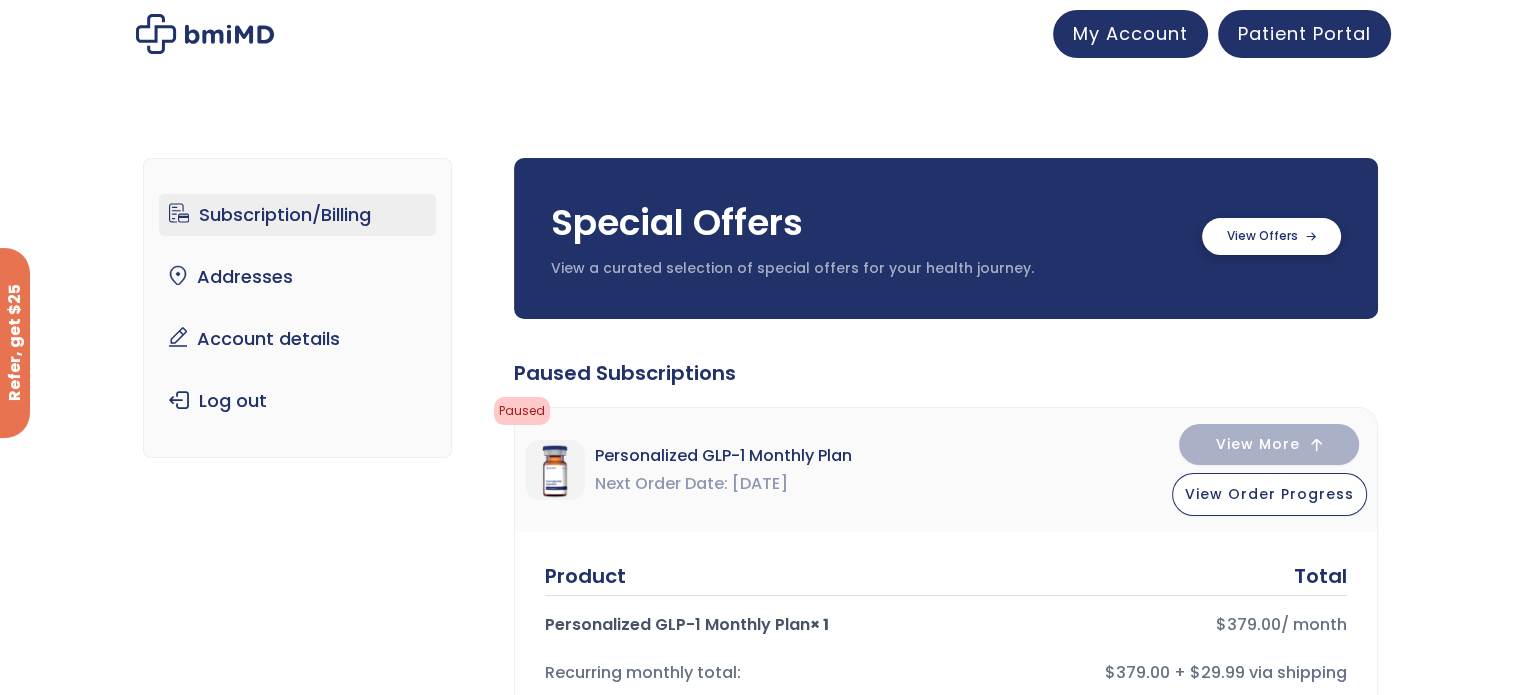 click at bounding box center (1271, 236) 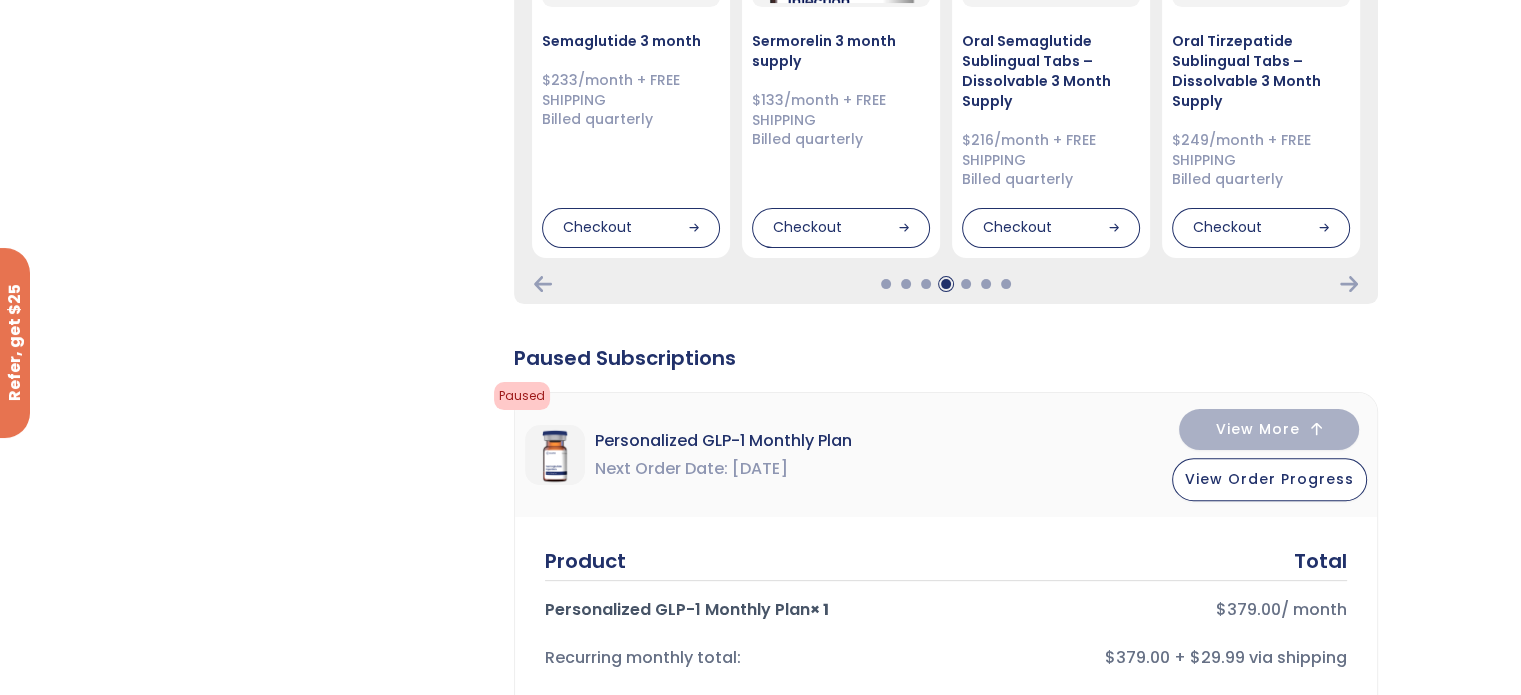 scroll, scrollTop: 300, scrollLeft: 0, axis: vertical 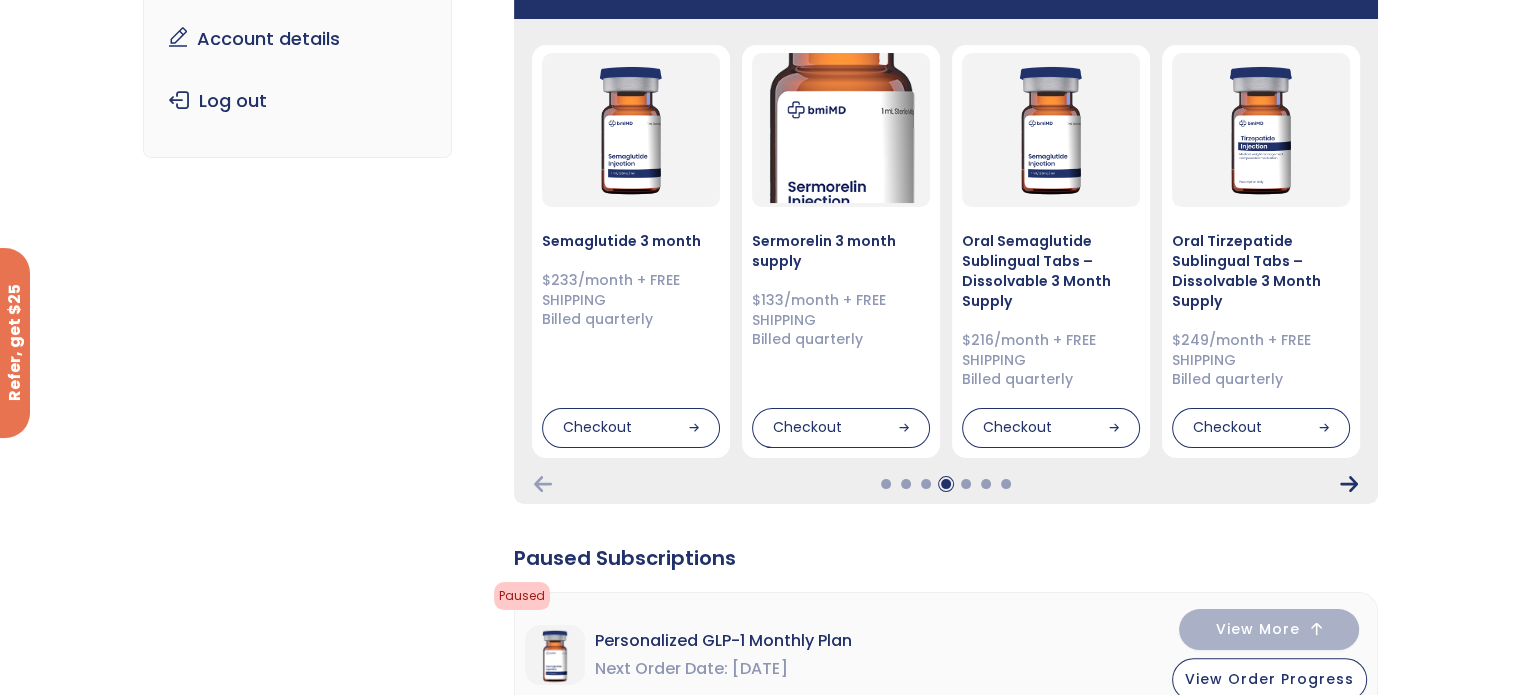 click 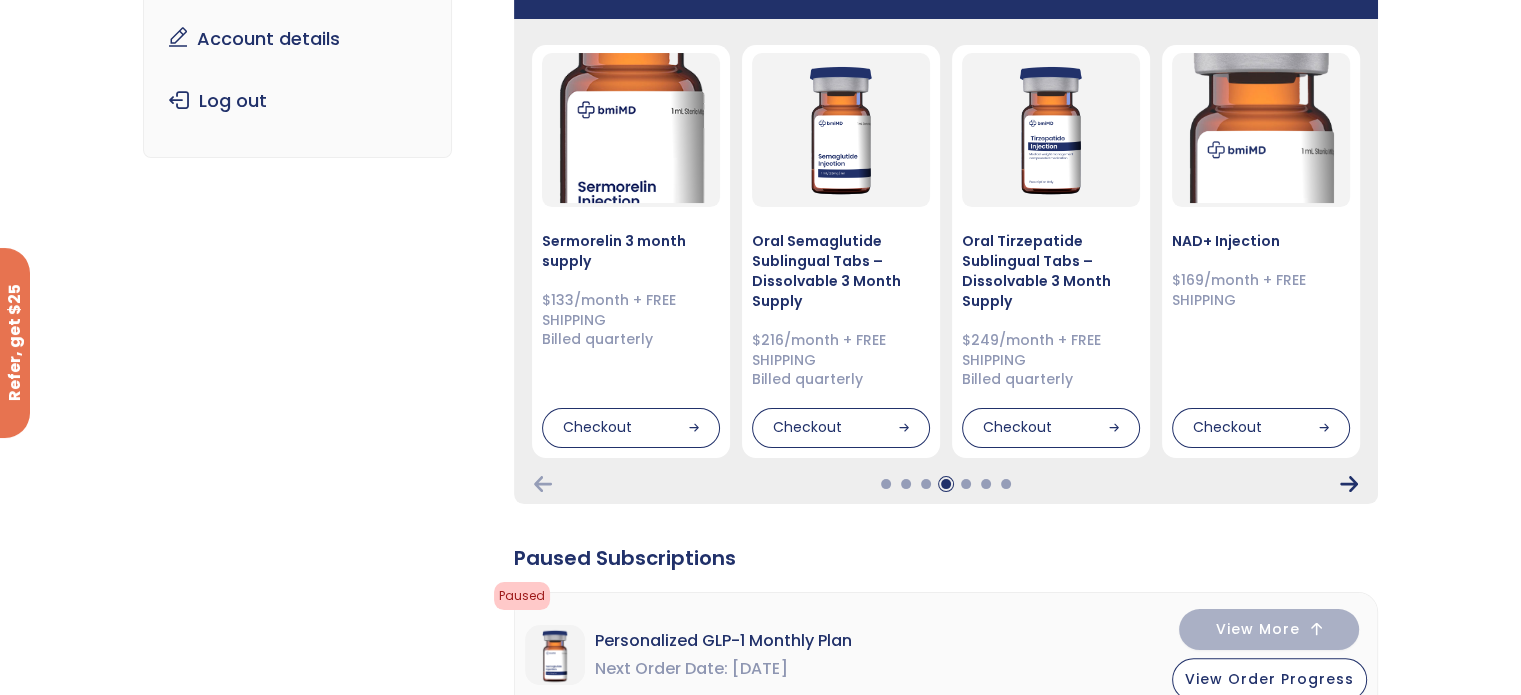 click 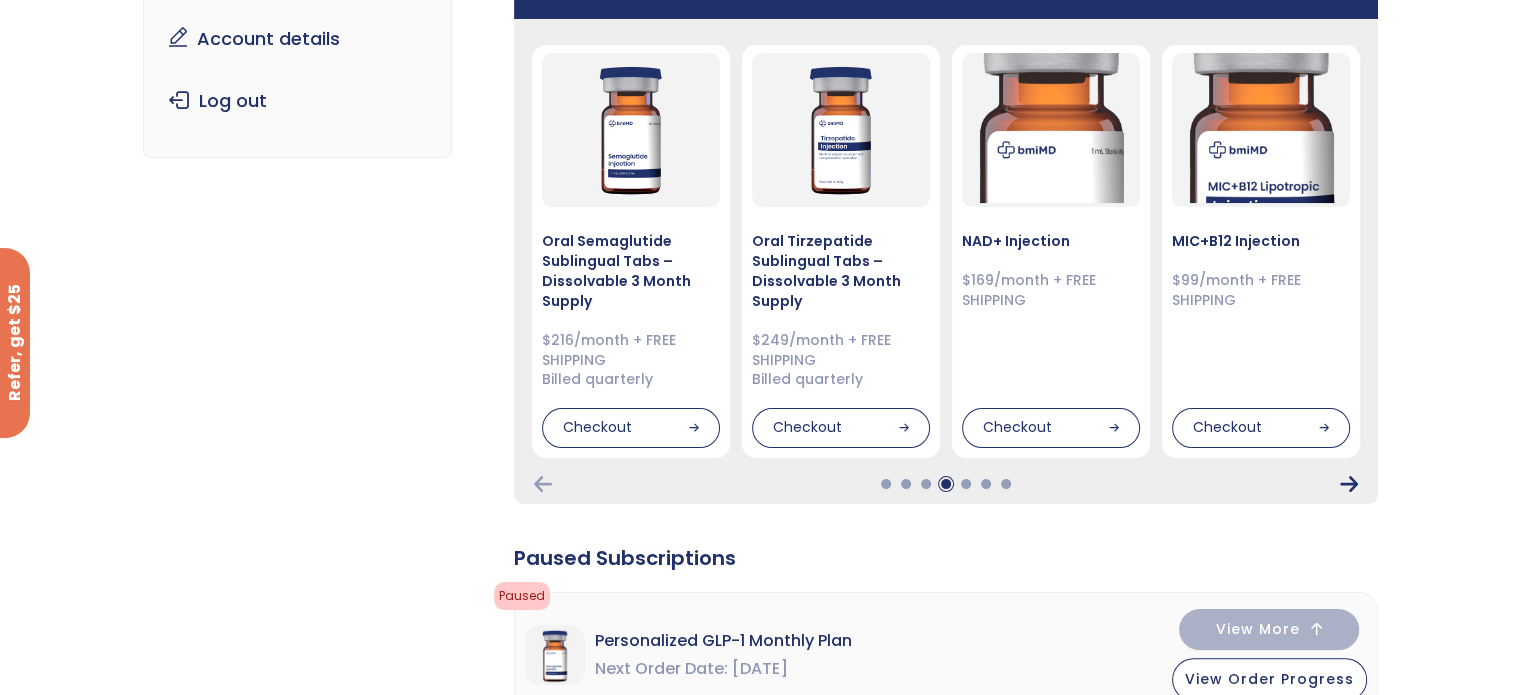 click 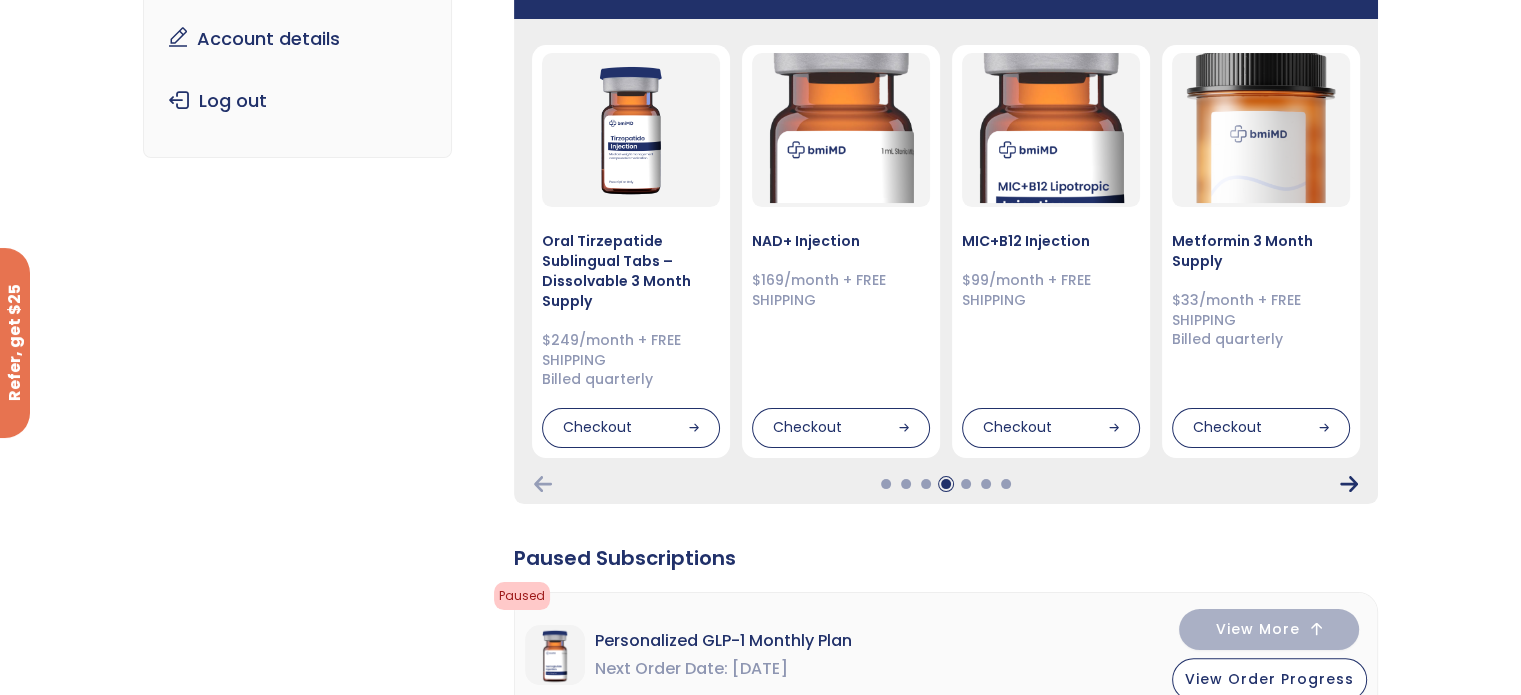 click 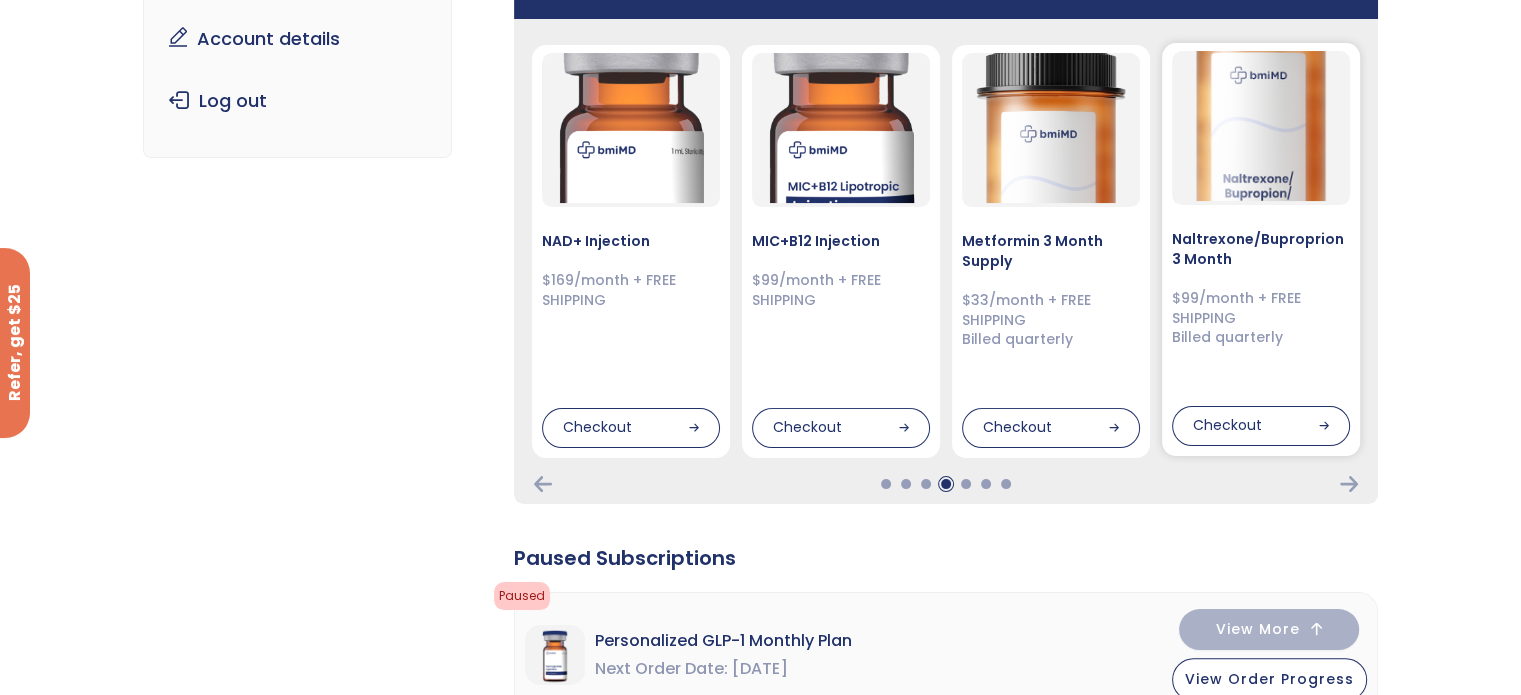 click at bounding box center [1261, 126] 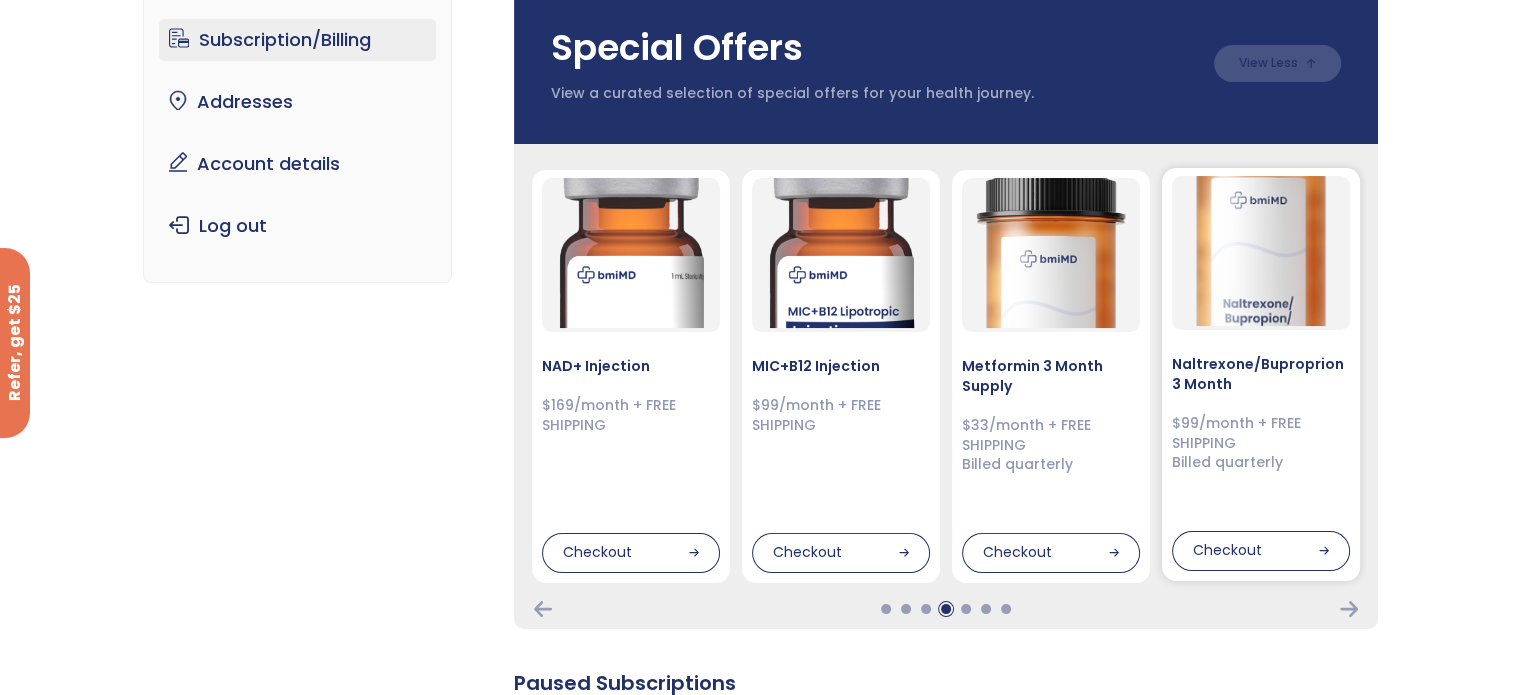 scroll, scrollTop: 300, scrollLeft: 0, axis: vertical 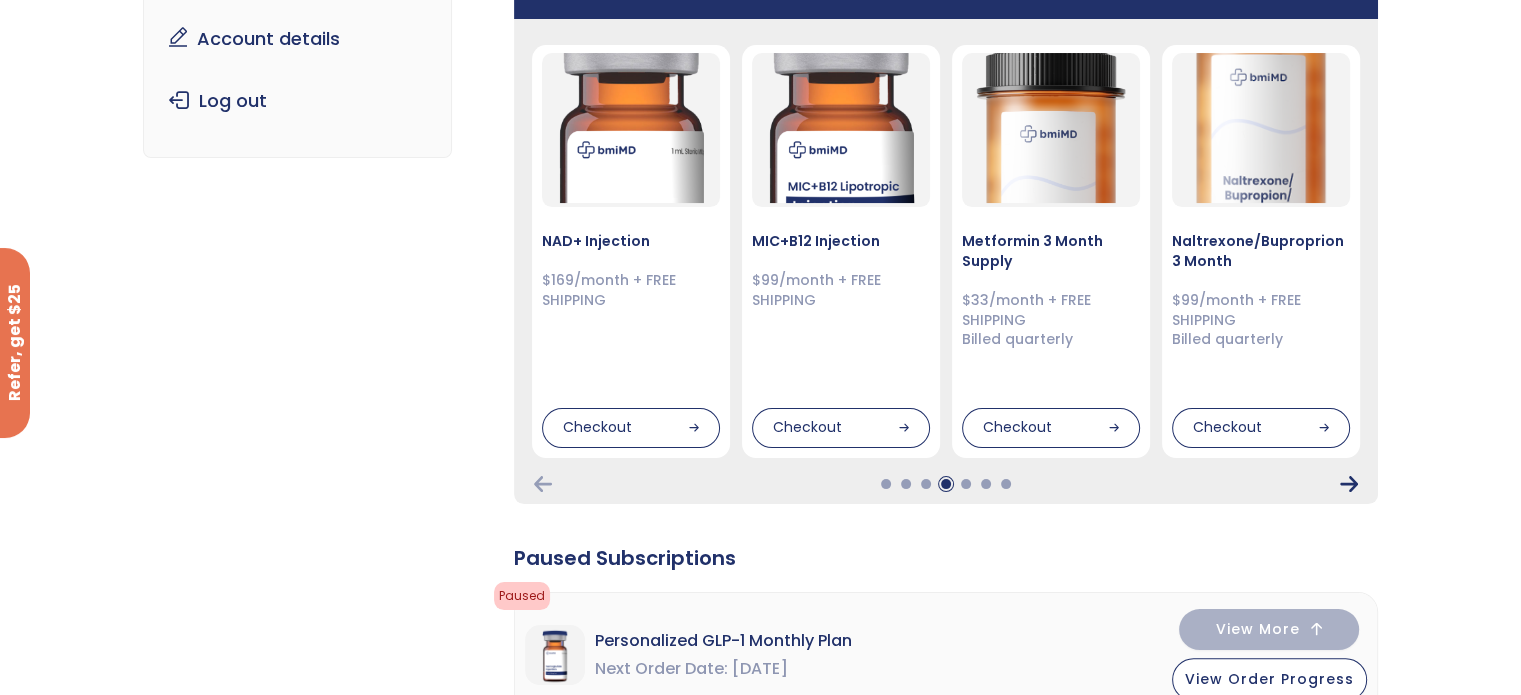 click 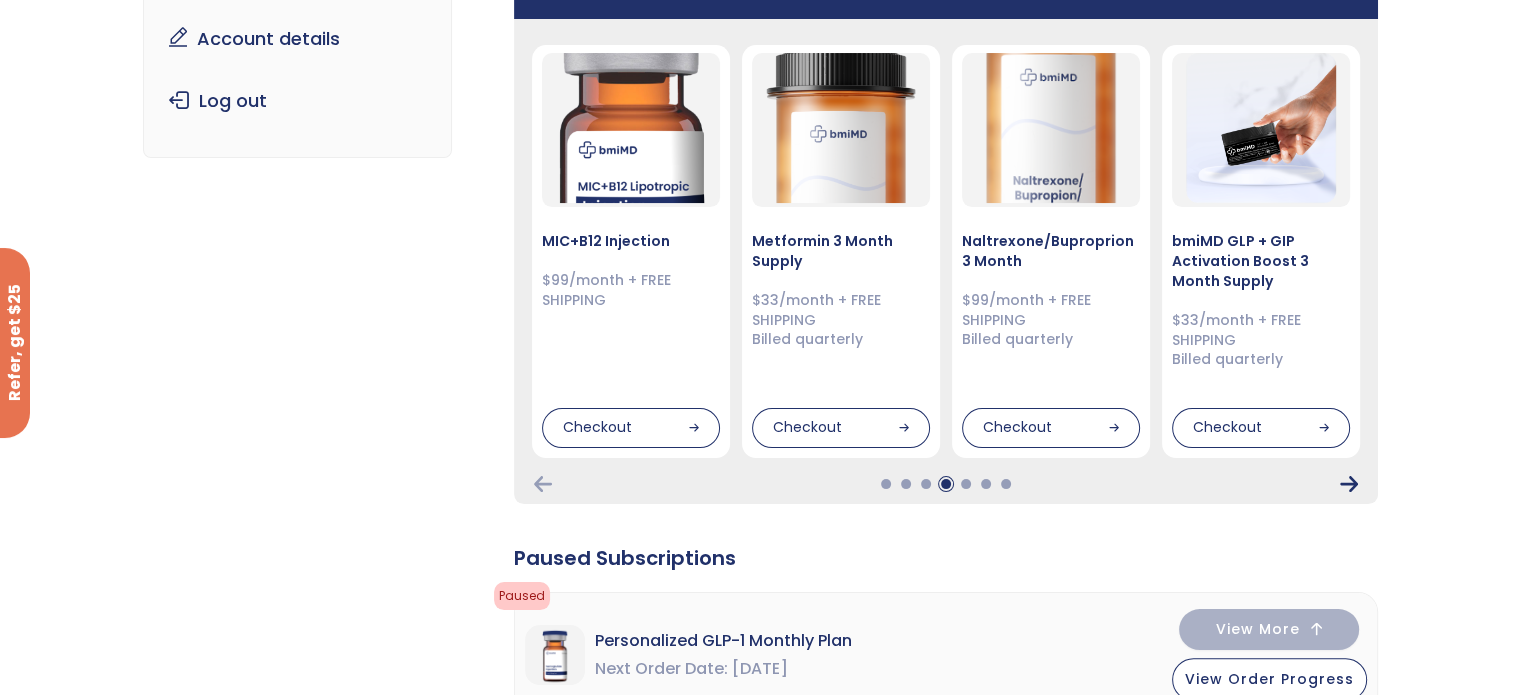 click 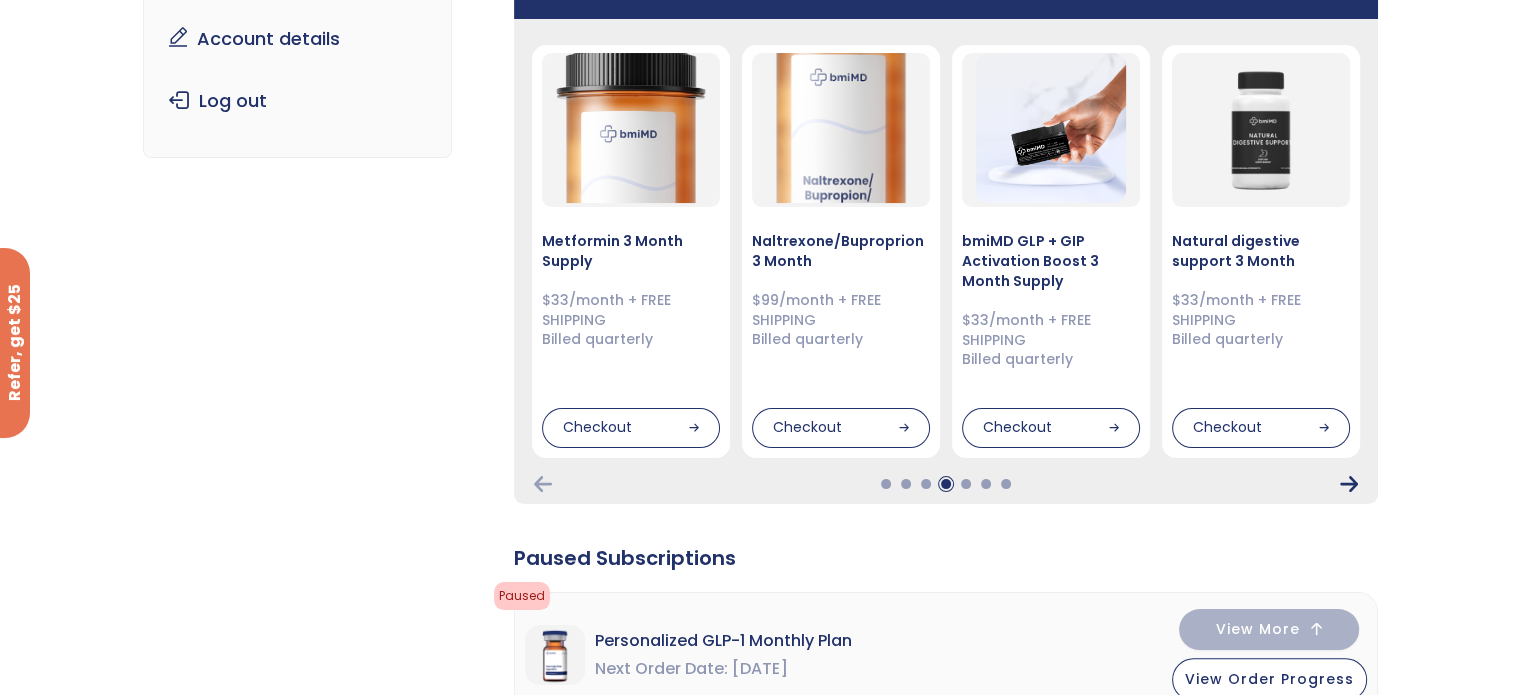 click 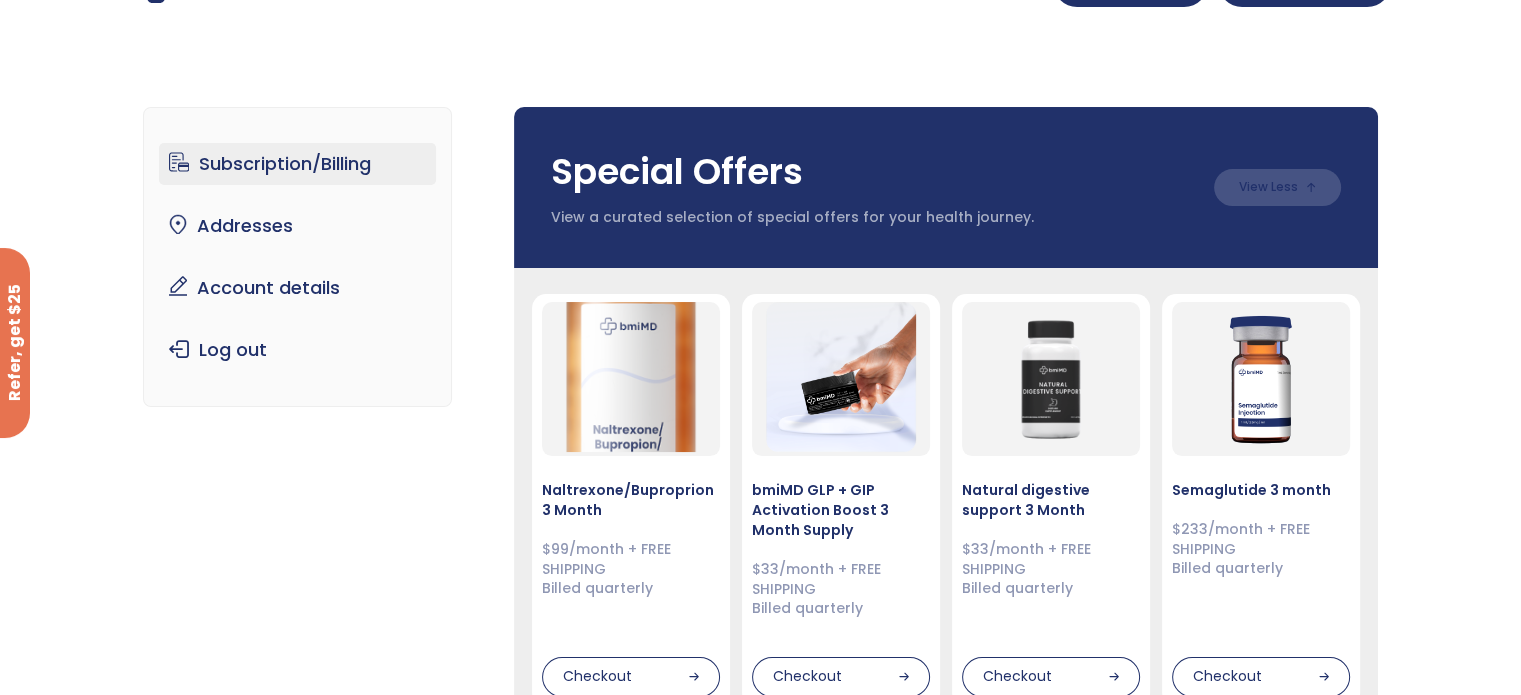 scroll, scrollTop: 0, scrollLeft: 0, axis: both 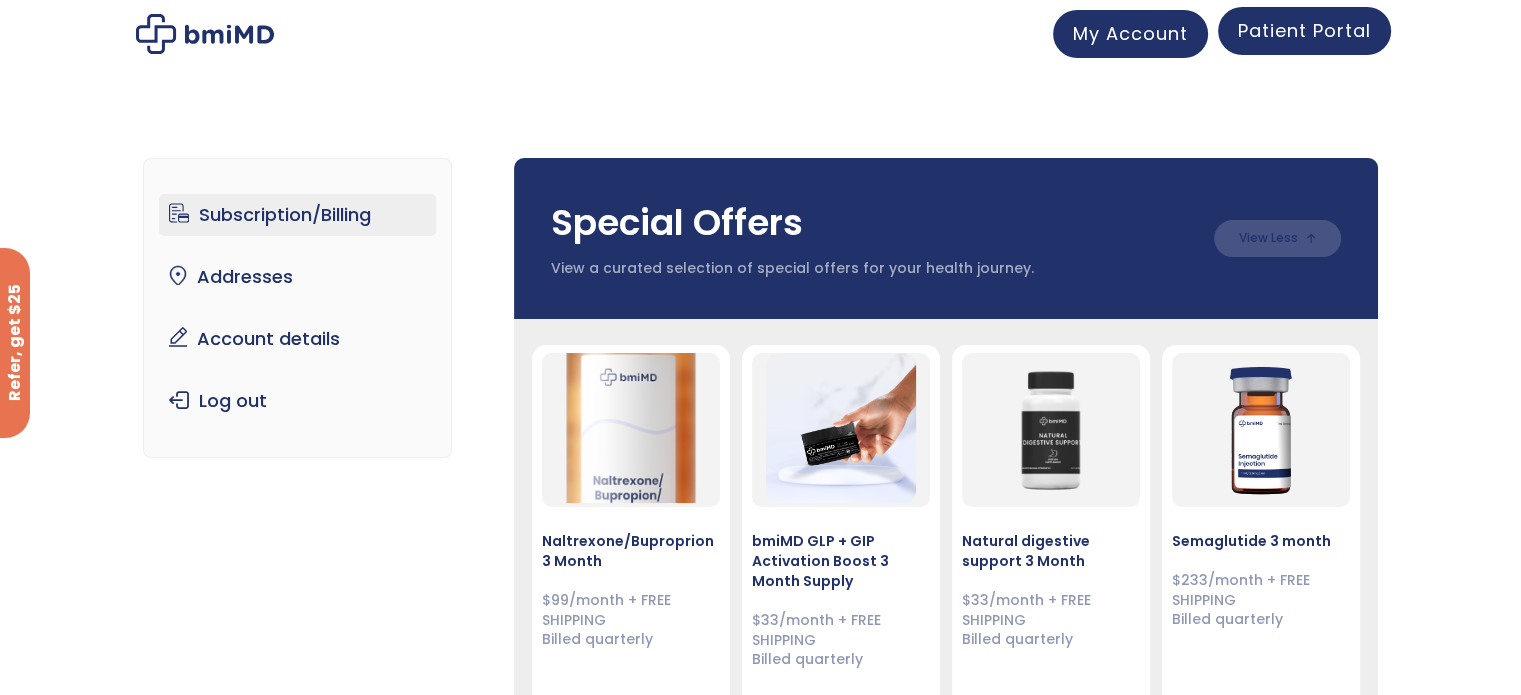 click on "Patient Portal" at bounding box center [1304, 30] 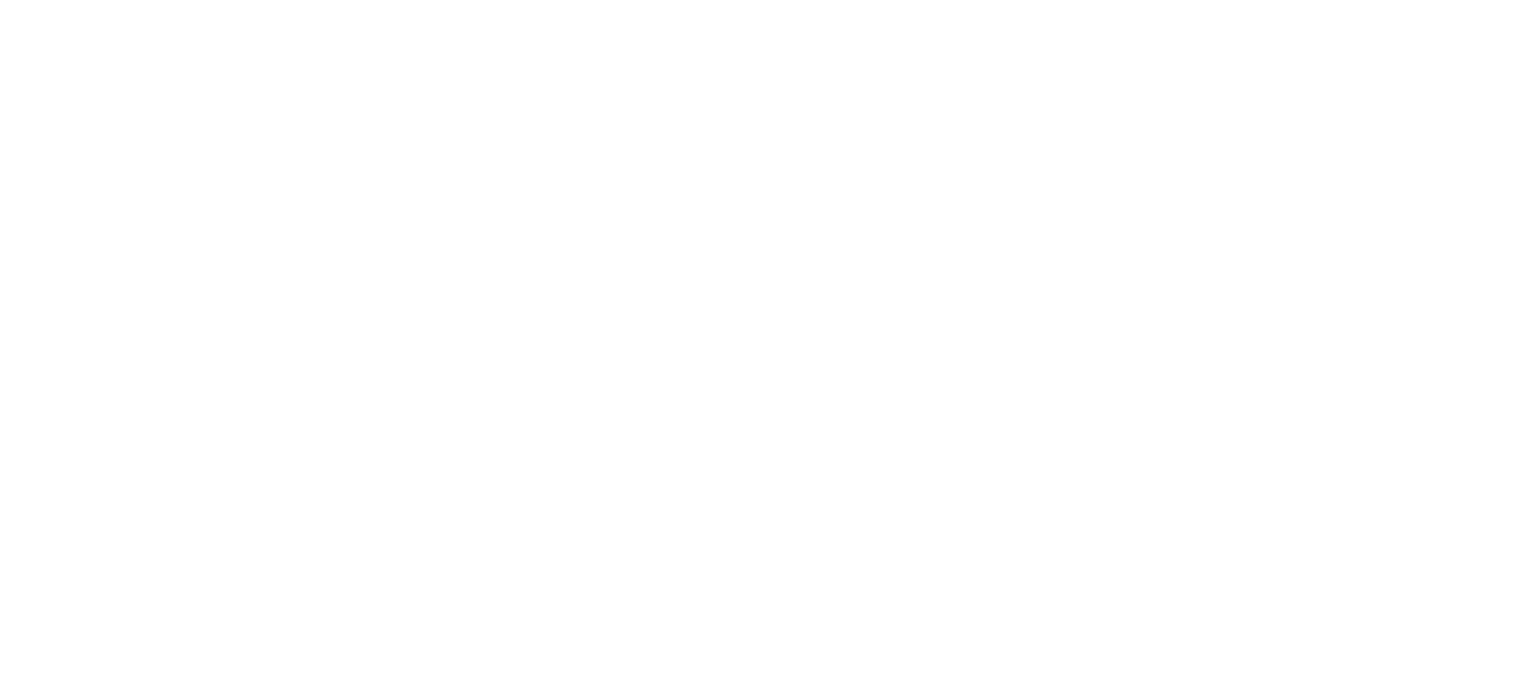 scroll, scrollTop: 0, scrollLeft: 0, axis: both 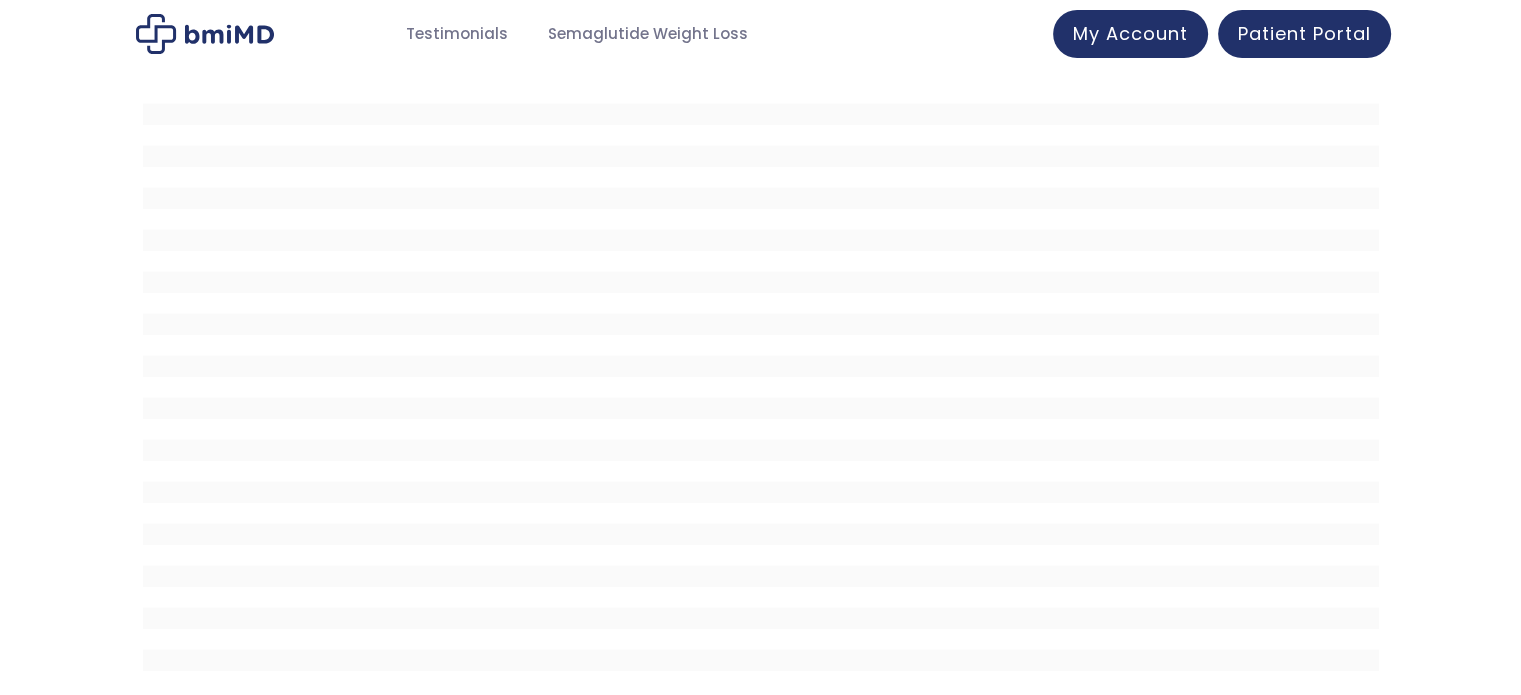 click at bounding box center [205, 34] 